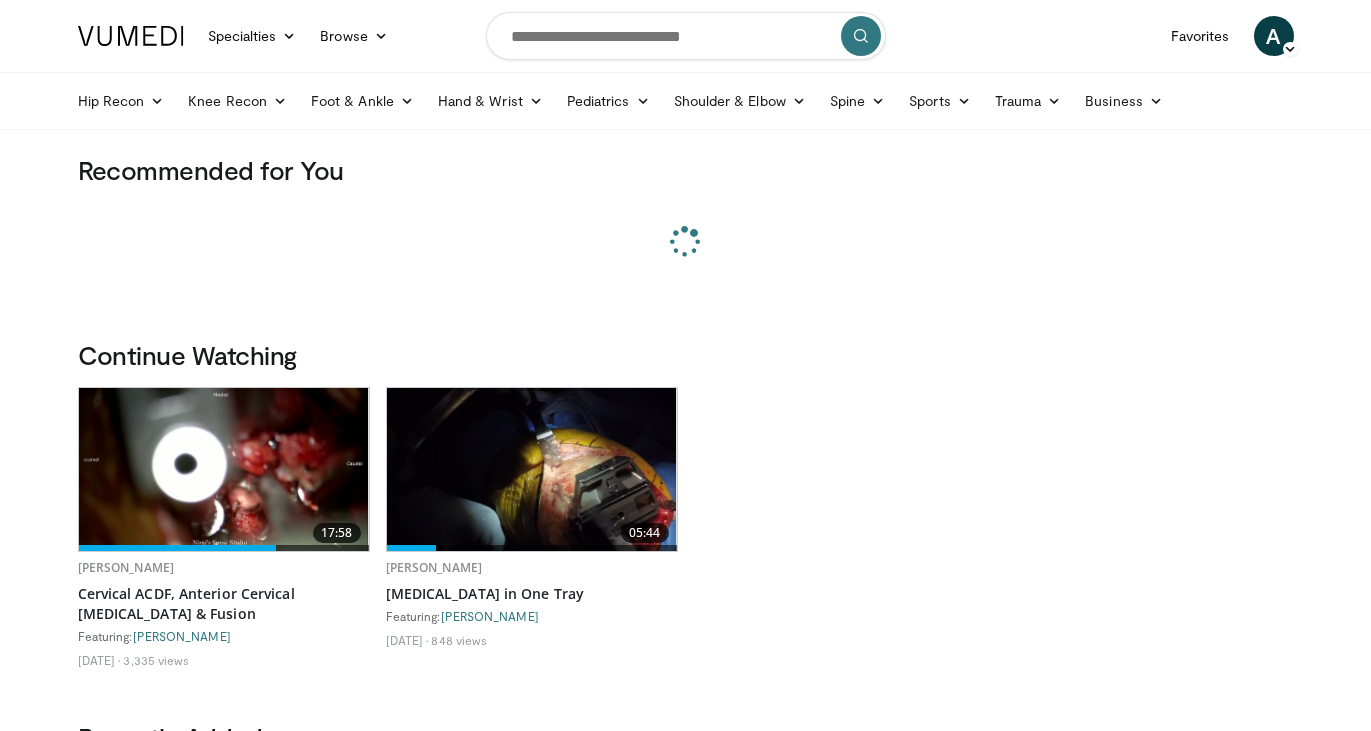 scroll, scrollTop: 0, scrollLeft: 0, axis: both 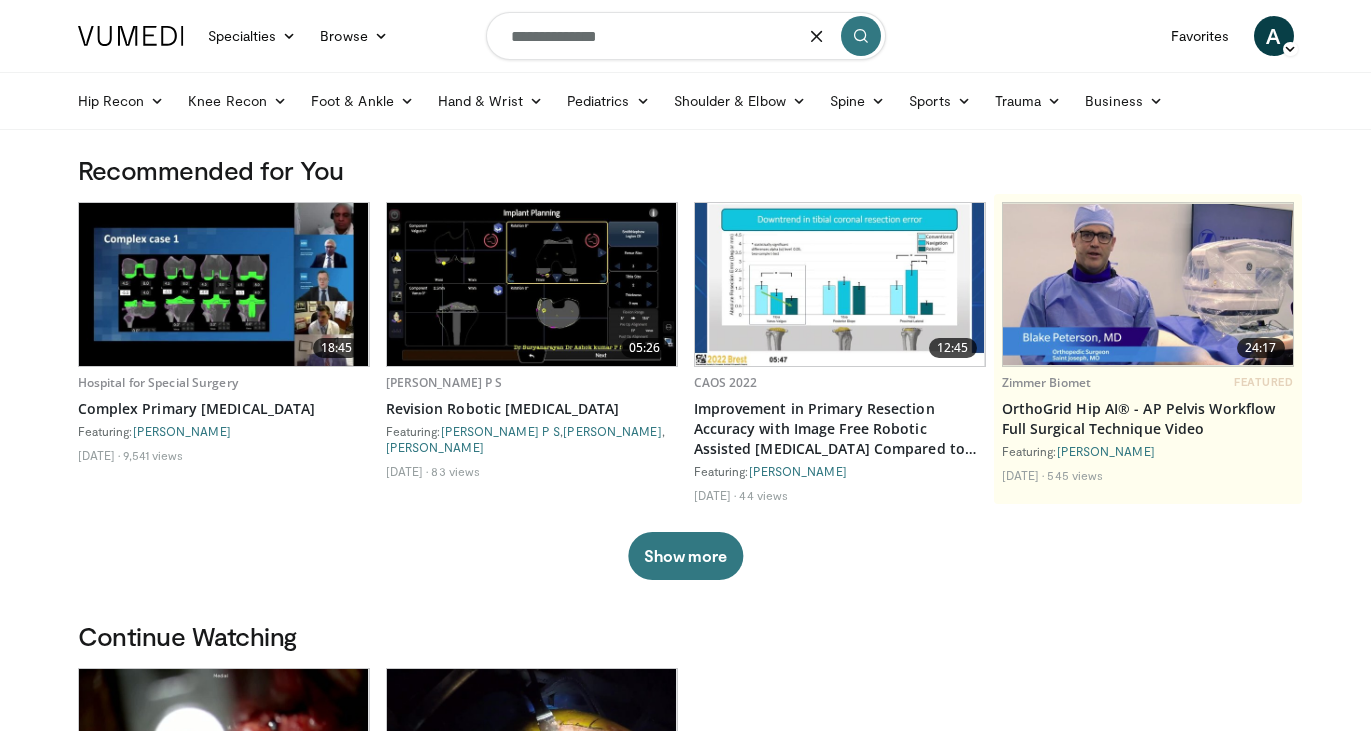 type on "**********" 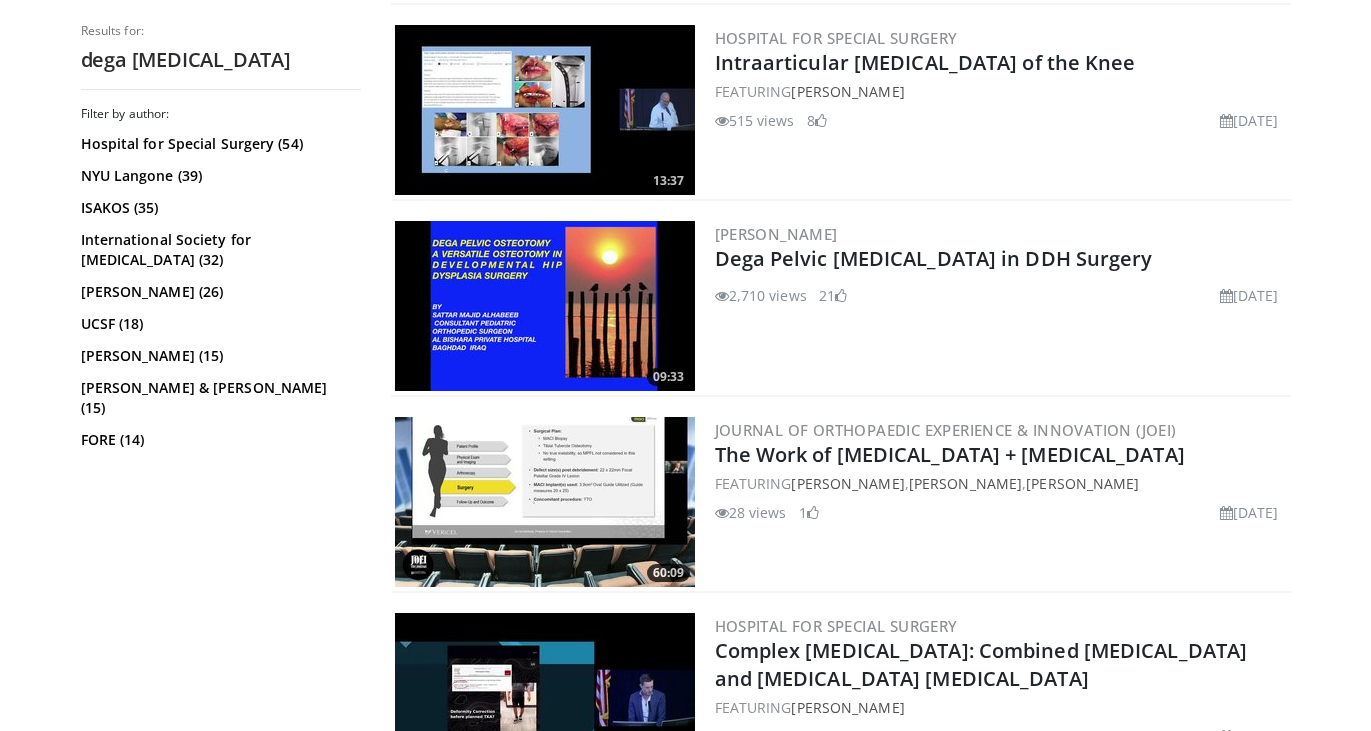 scroll, scrollTop: 1350, scrollLeft: 0, axis: vertical 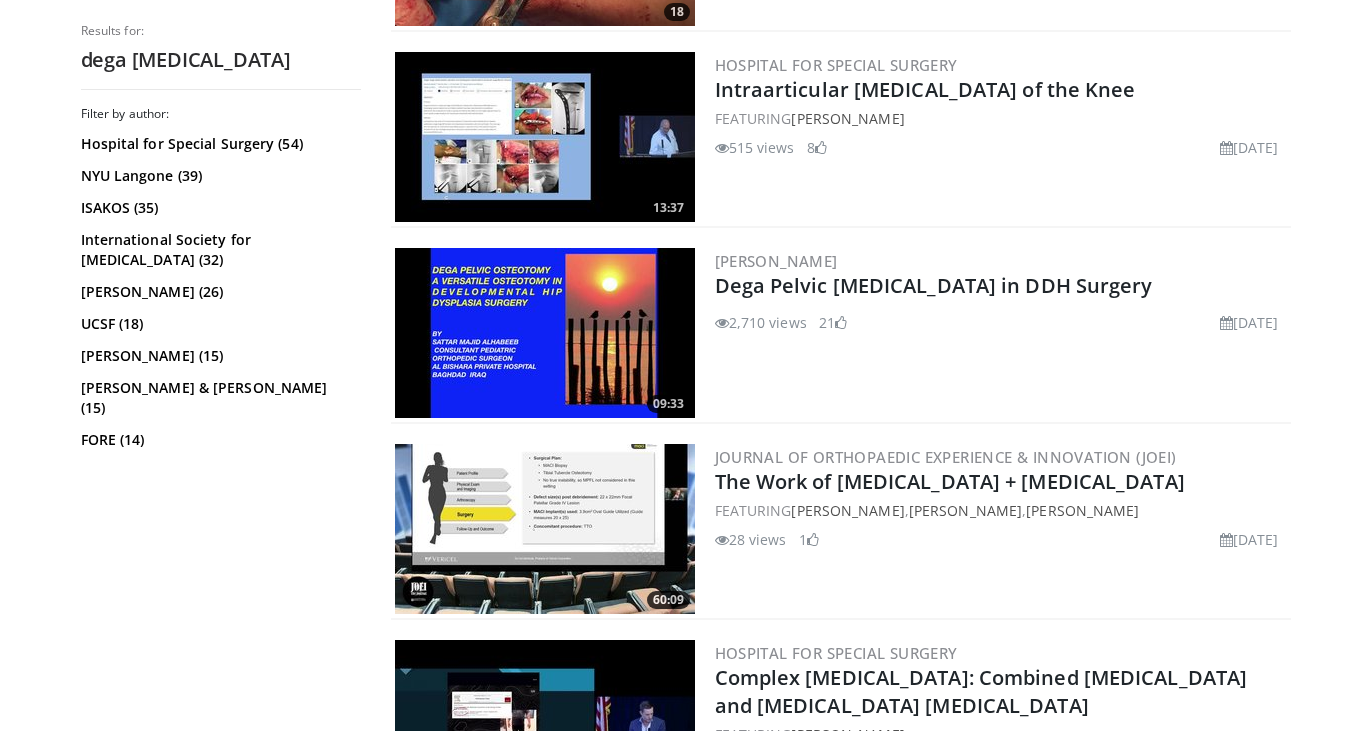 click on "2,710 views
[DATE]
21" at bounding box center [1001, 318] 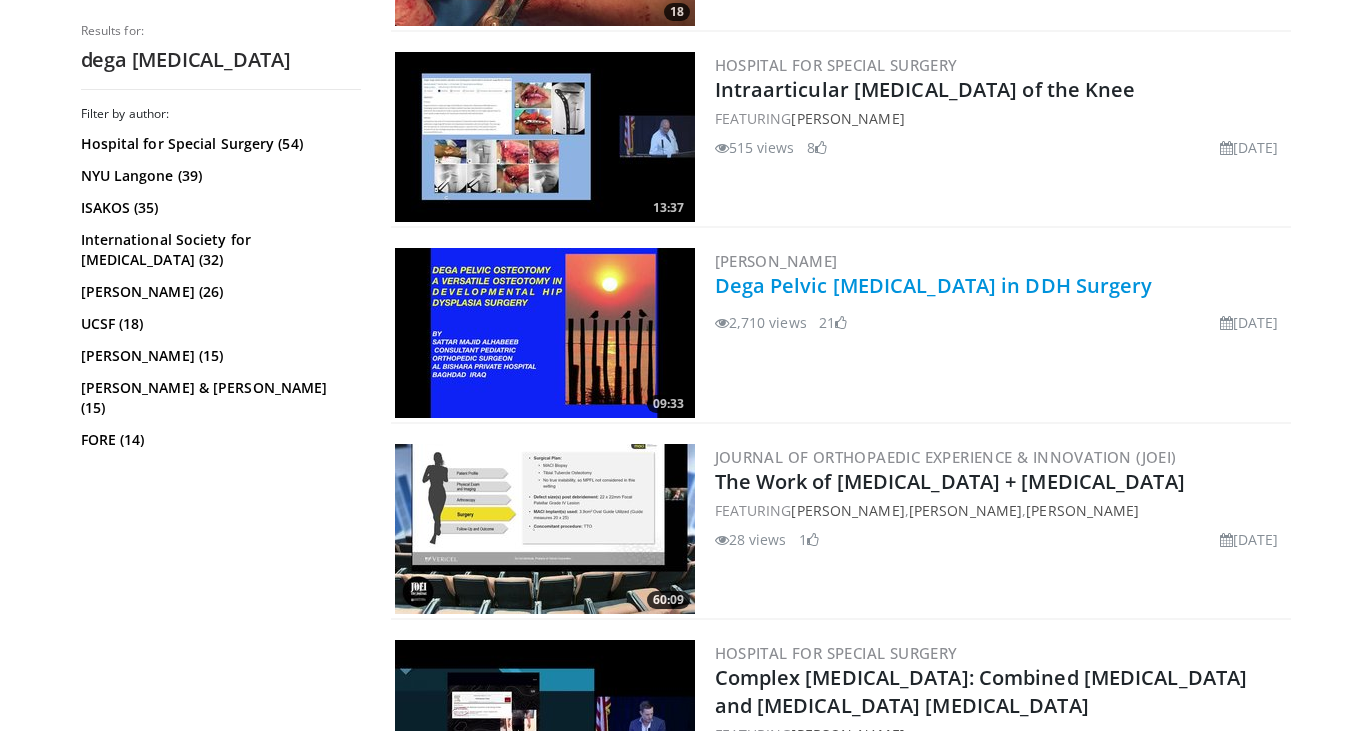 click on "Dega Pelvic [MEDICAL_DATA] in DDH Surgery" at bounding box center [934, 285] 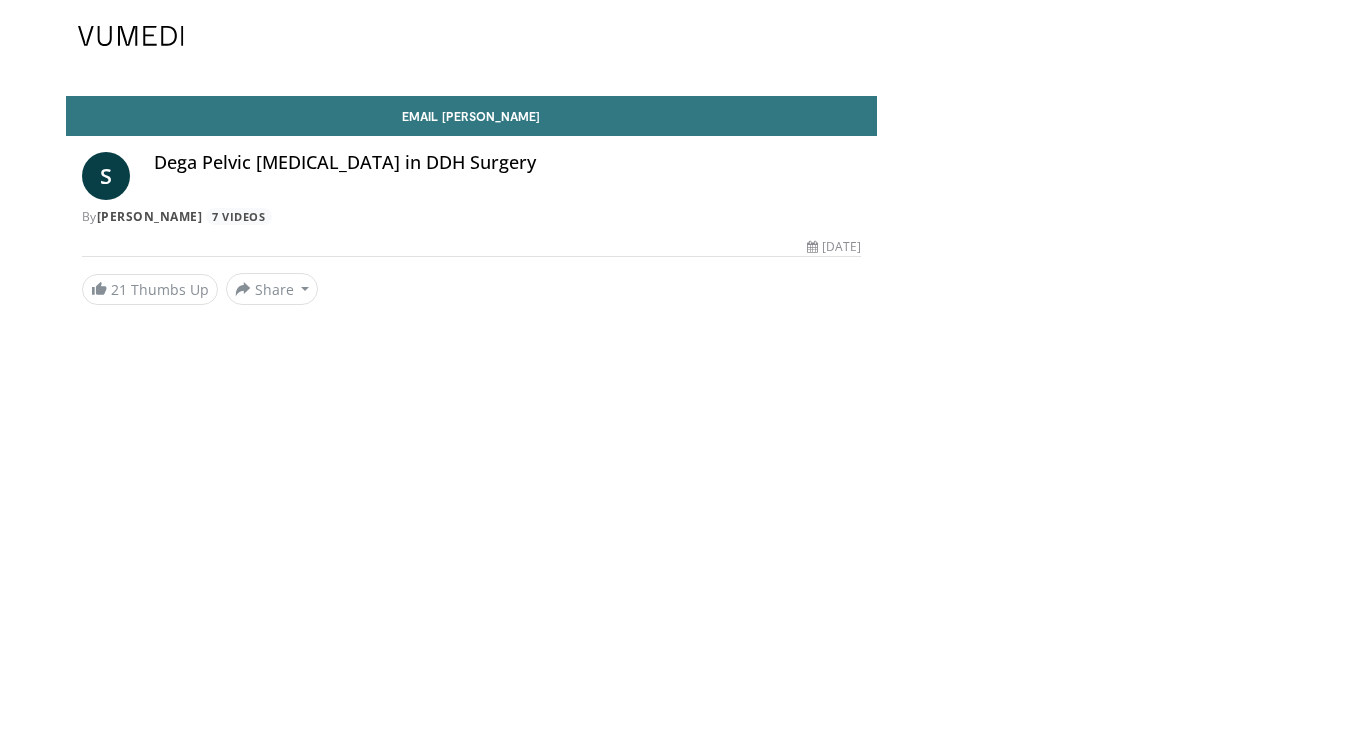 scroll, scrollTop: 0, scrollLeft: 0, axis: both 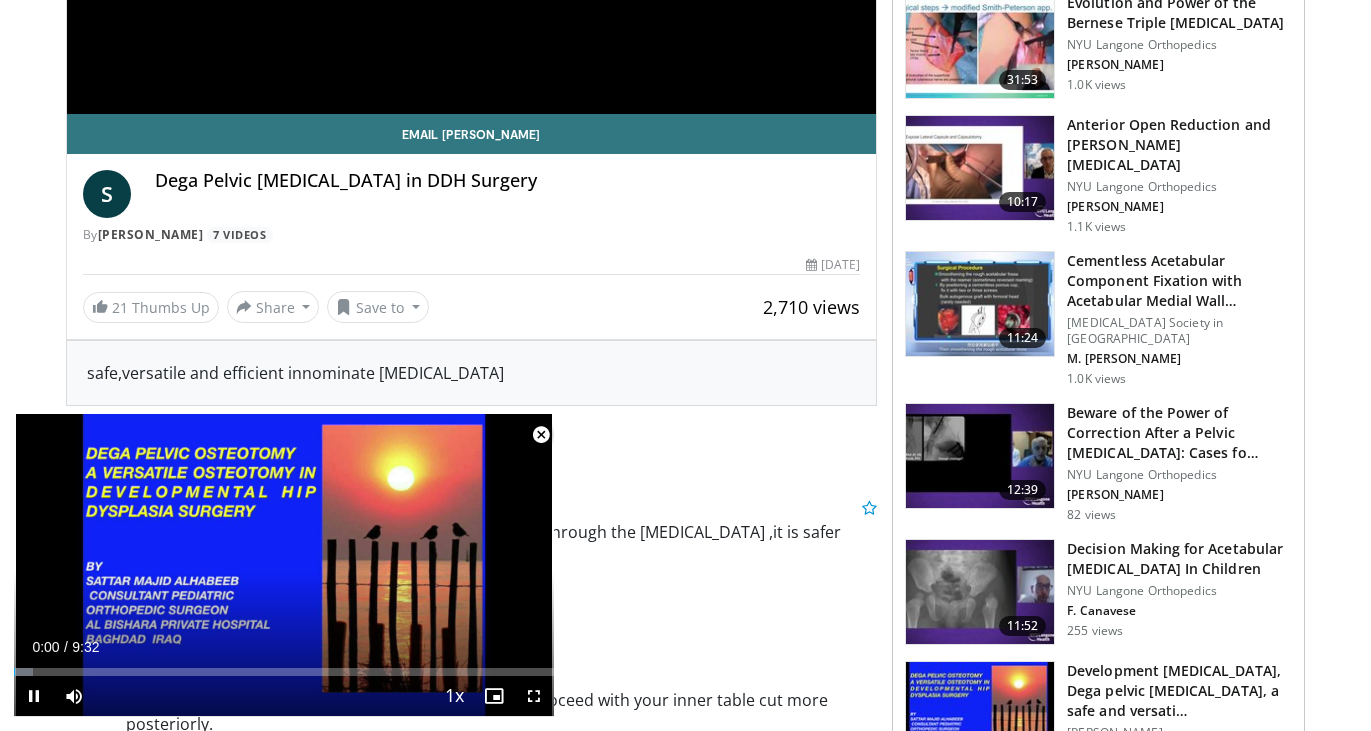 click at bounding box center (541, 435) 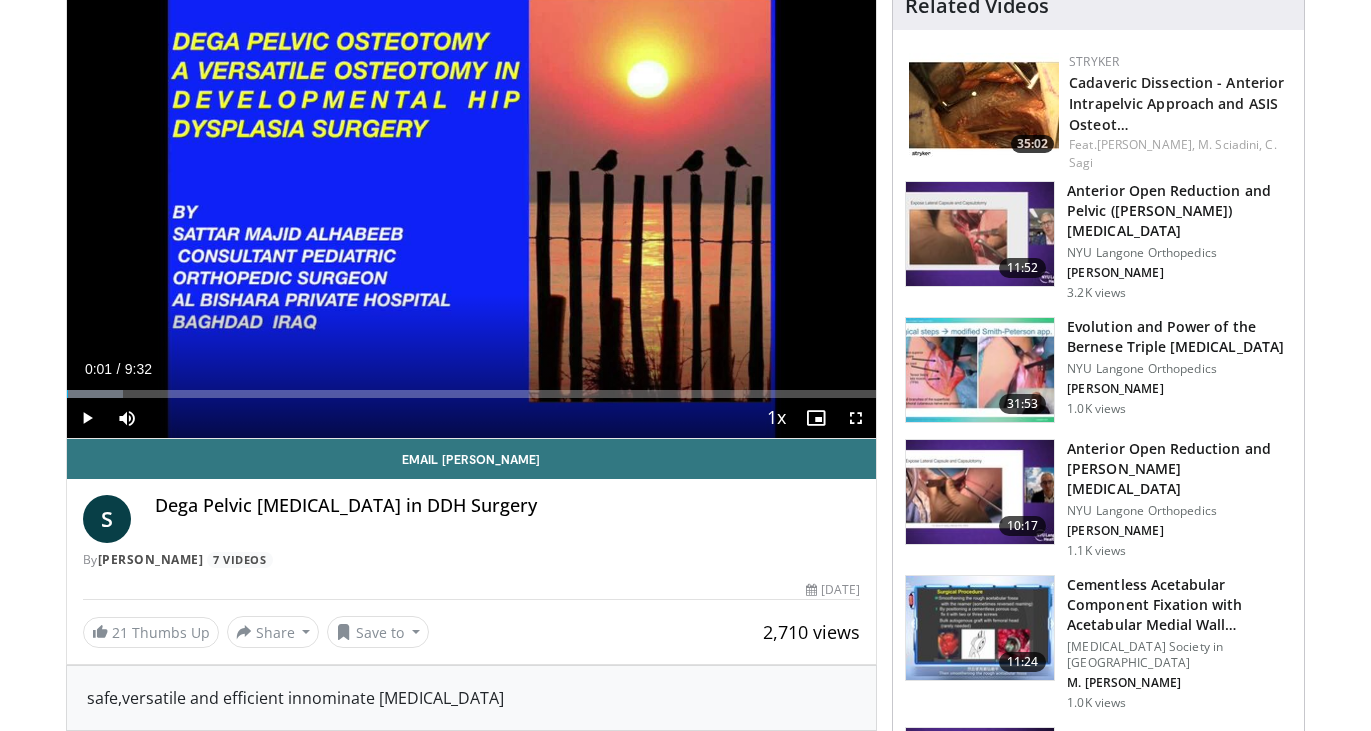 scroll, scrollTop: 0, scrollLeft: 0, axis: both 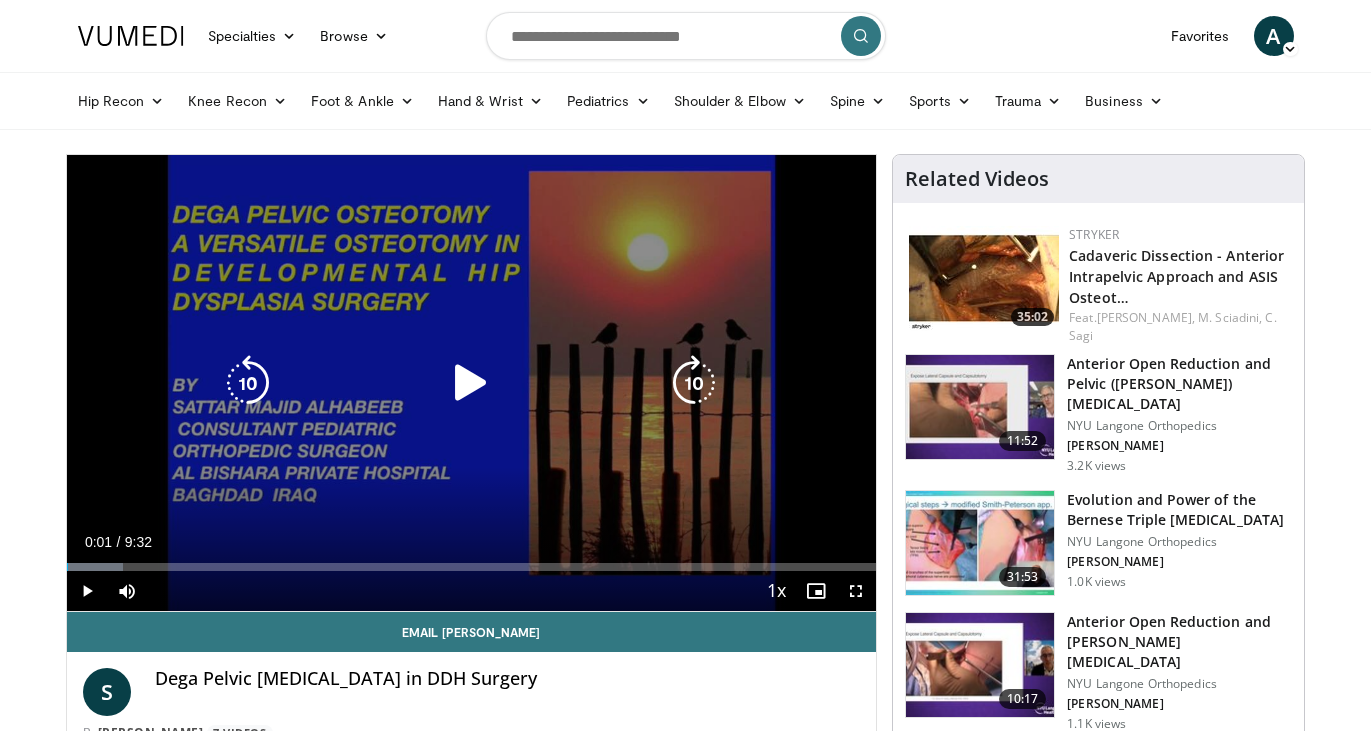 click on "10 seconds
Tap to unmute" at bounding box center [472, 383] 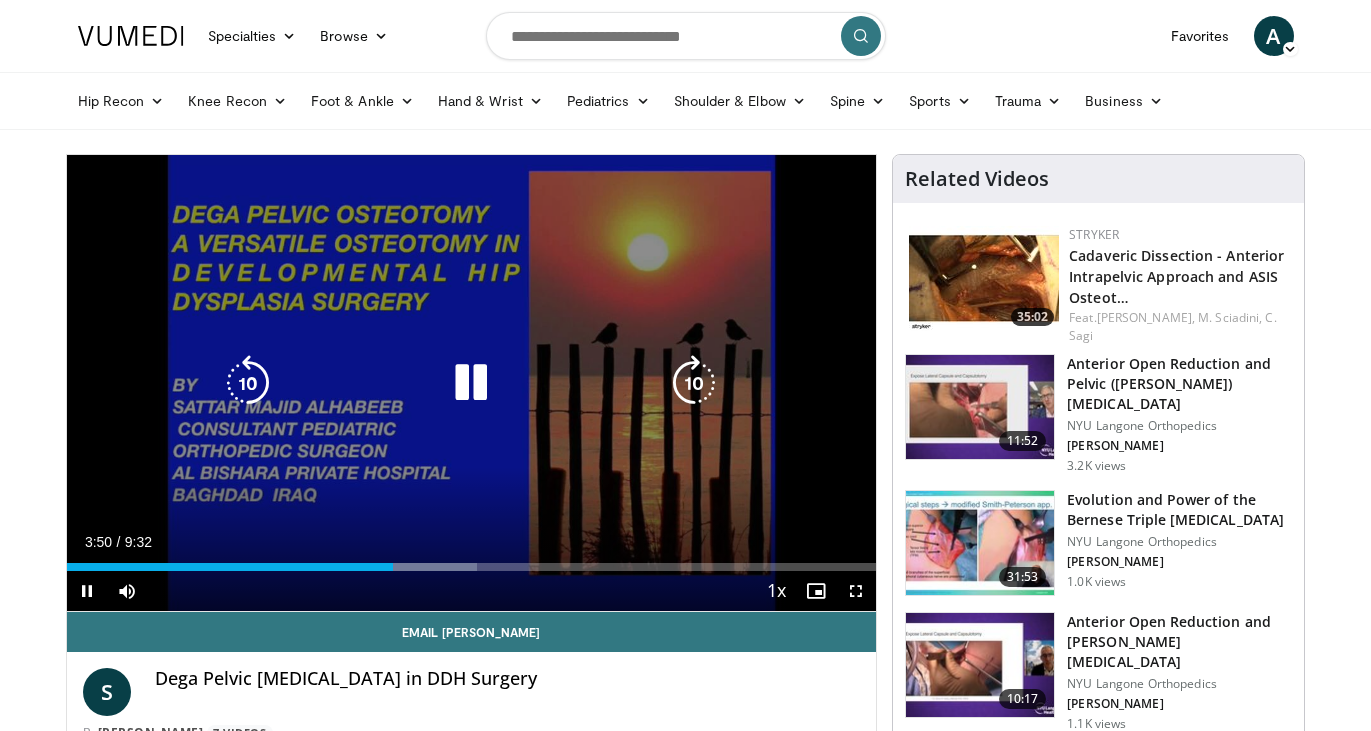 click at bounding box center (471, 383) 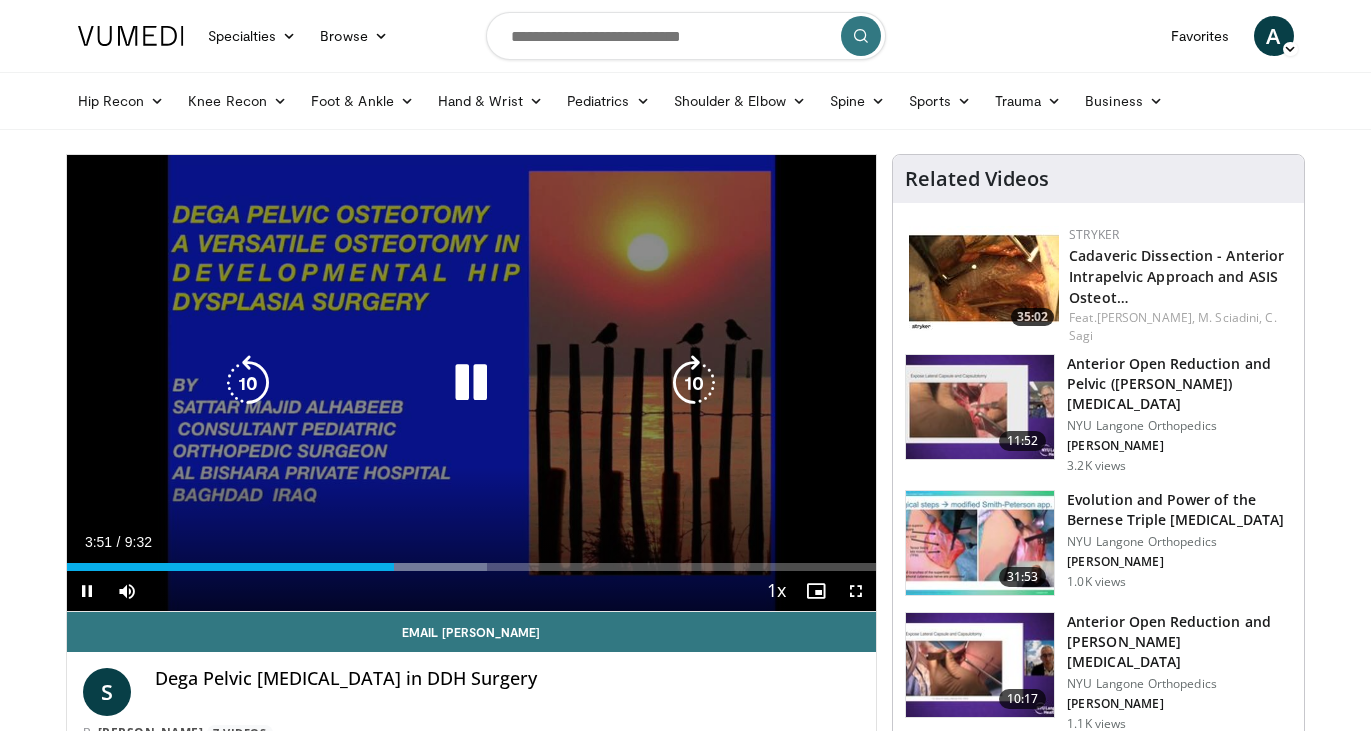 click at bounding box center [471, 383] 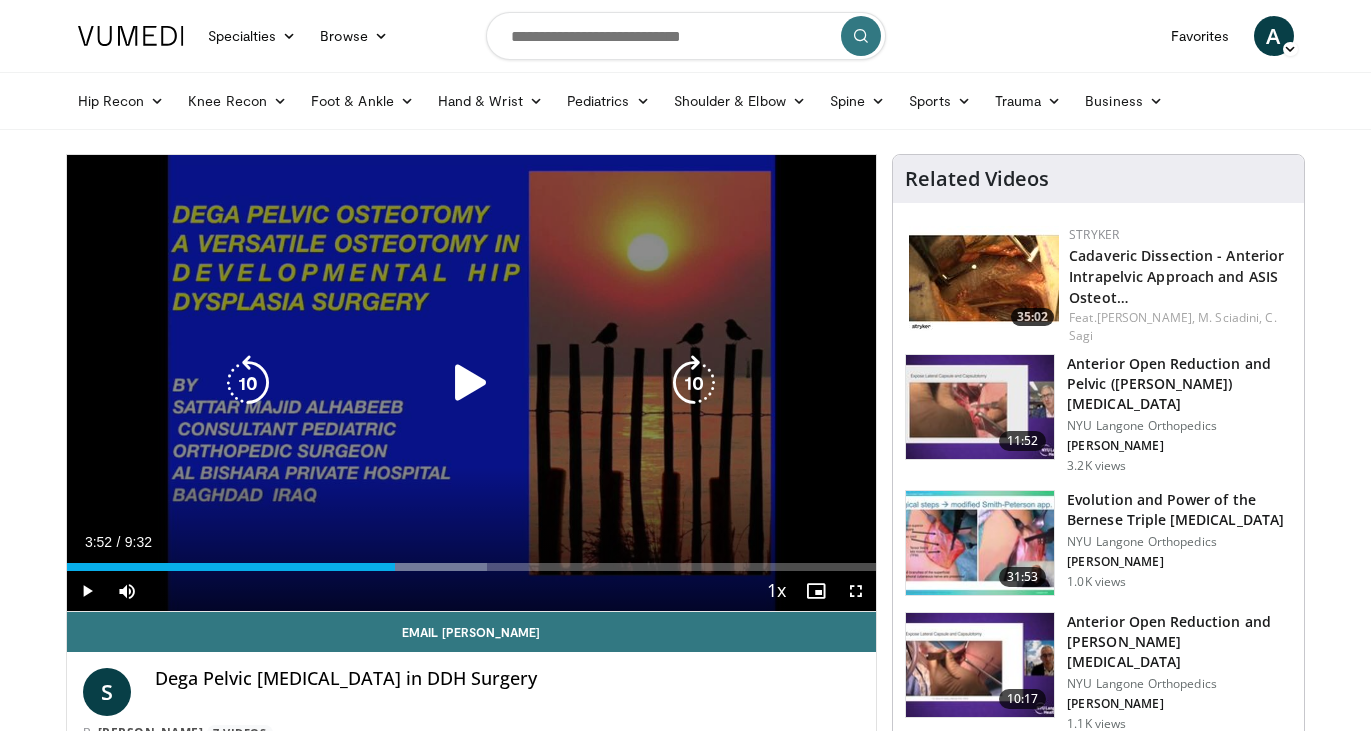 type 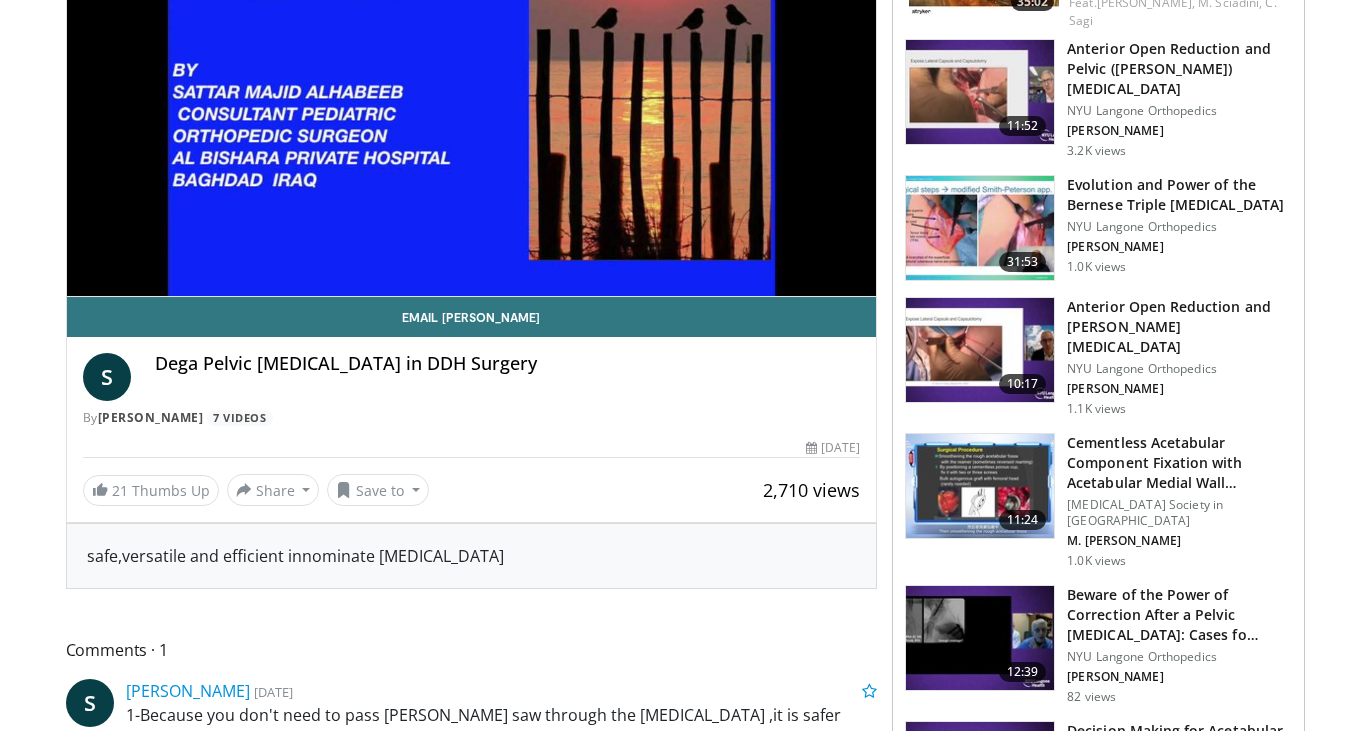 scroll, scrollTop: 0, scrollLeft: 0, axis: both 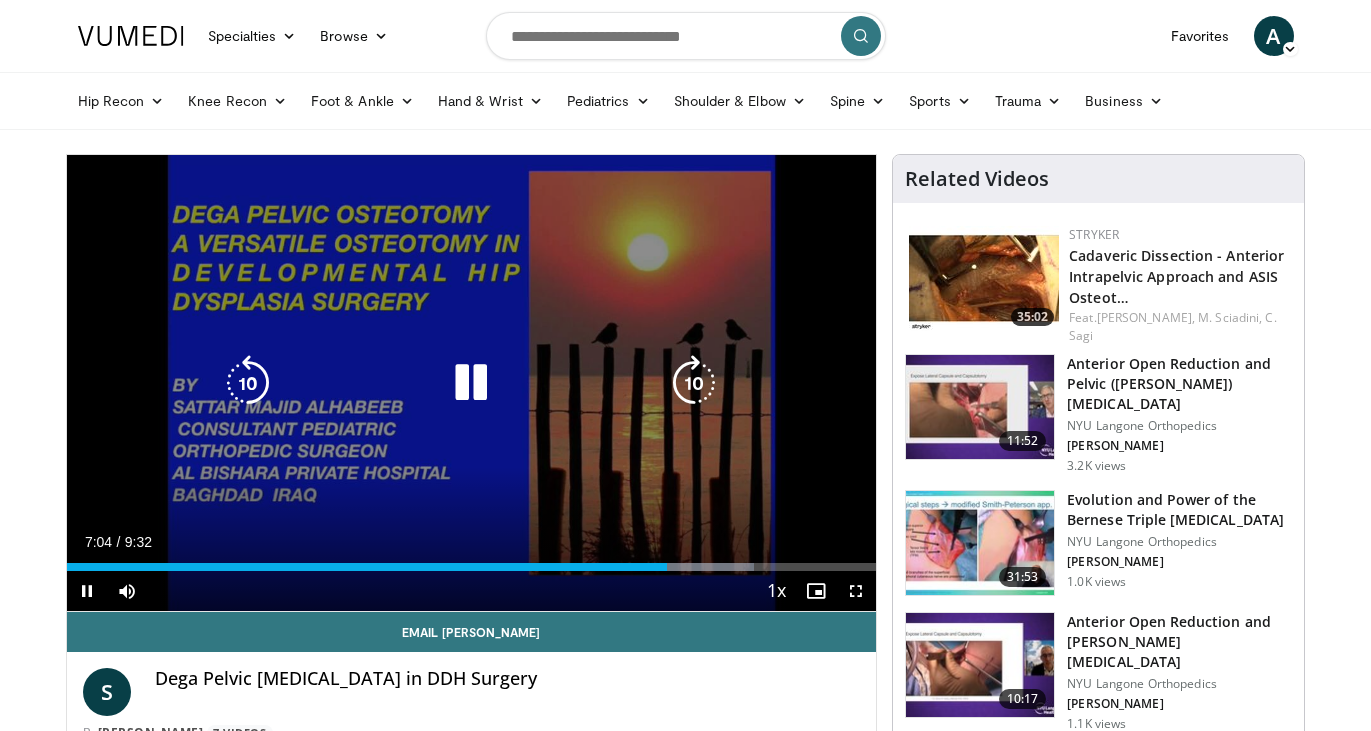 click on "10 seconds
Tap to unmute" at bounding box center [472, 383] 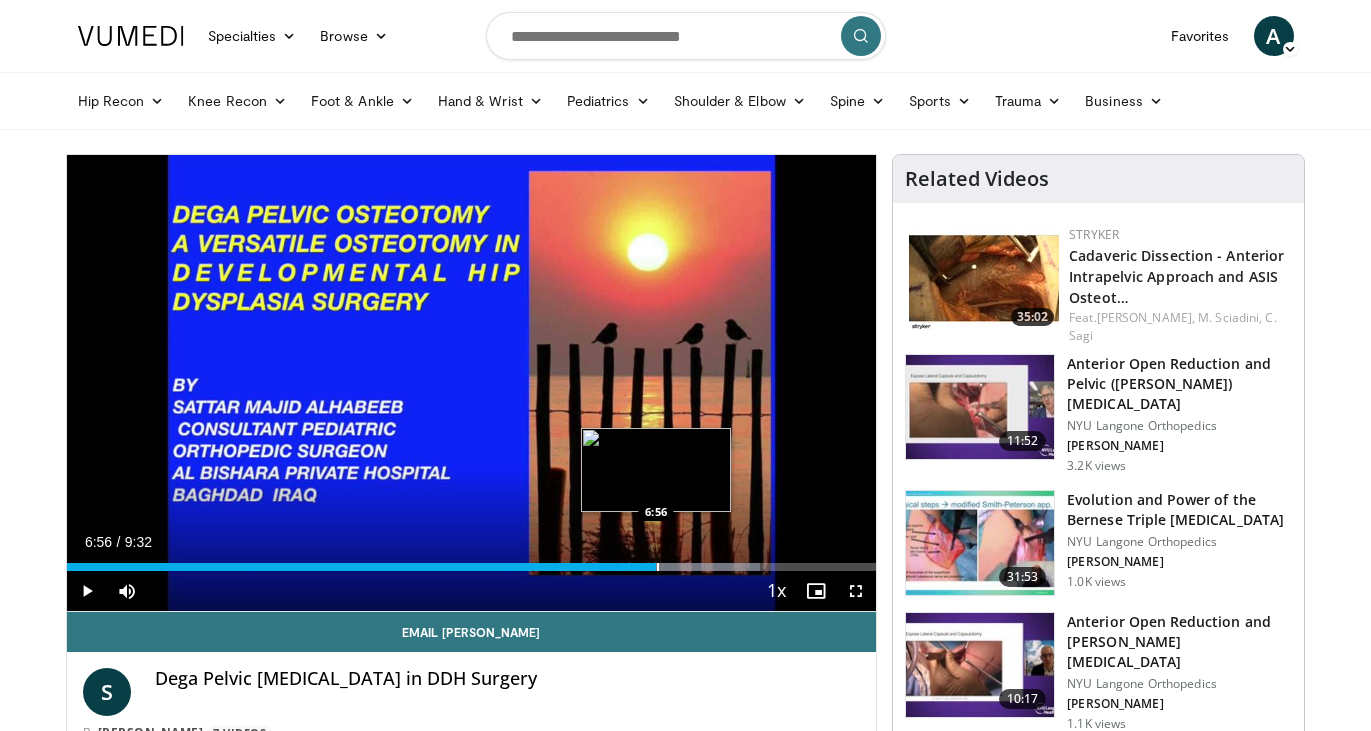 click at bounding box center (658, 567) 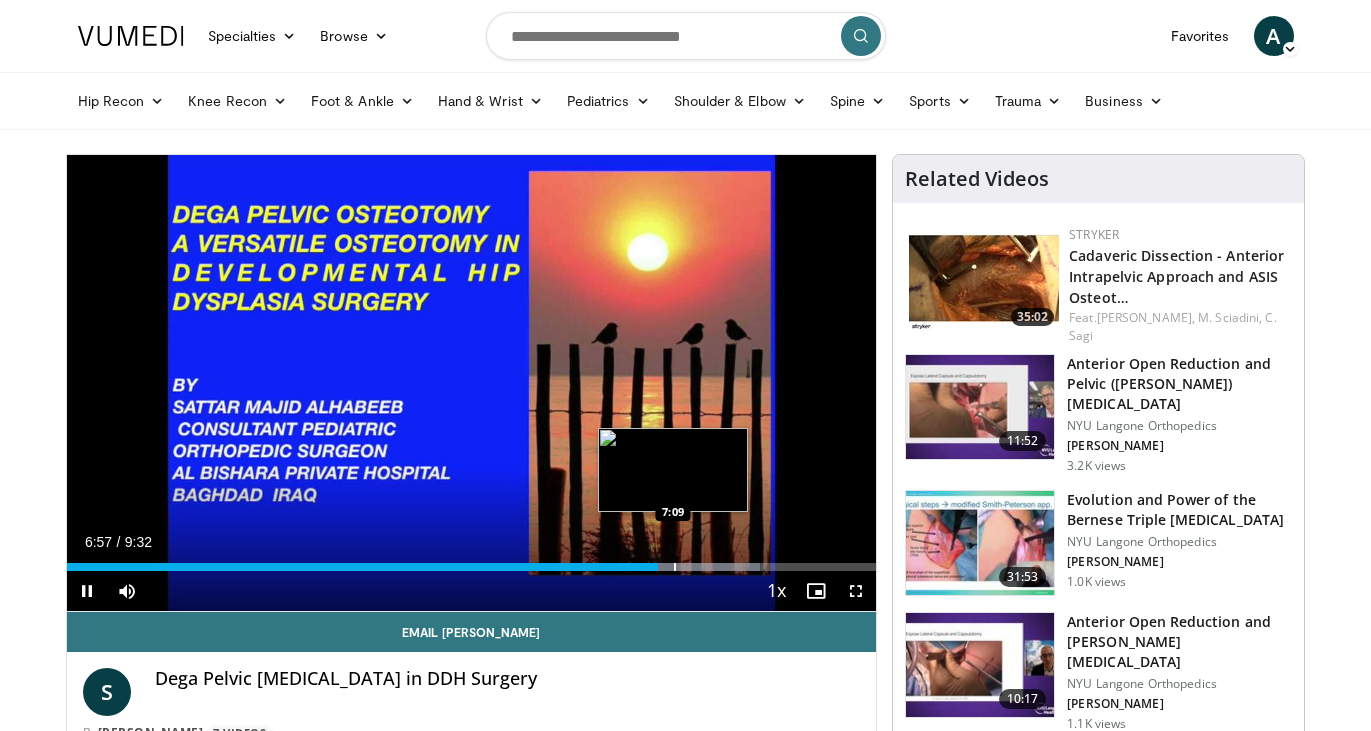 click at bounding box center (675, 567) 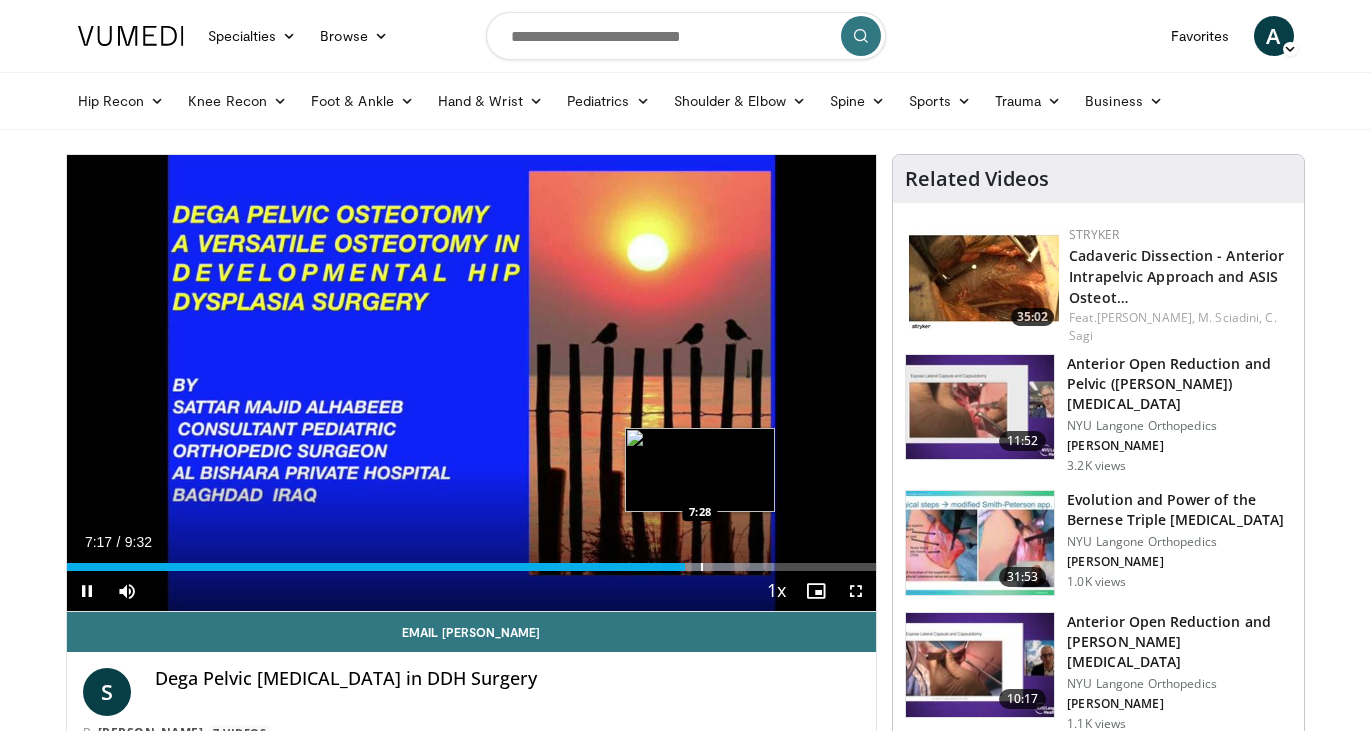 click at bounding box center (702, 567) 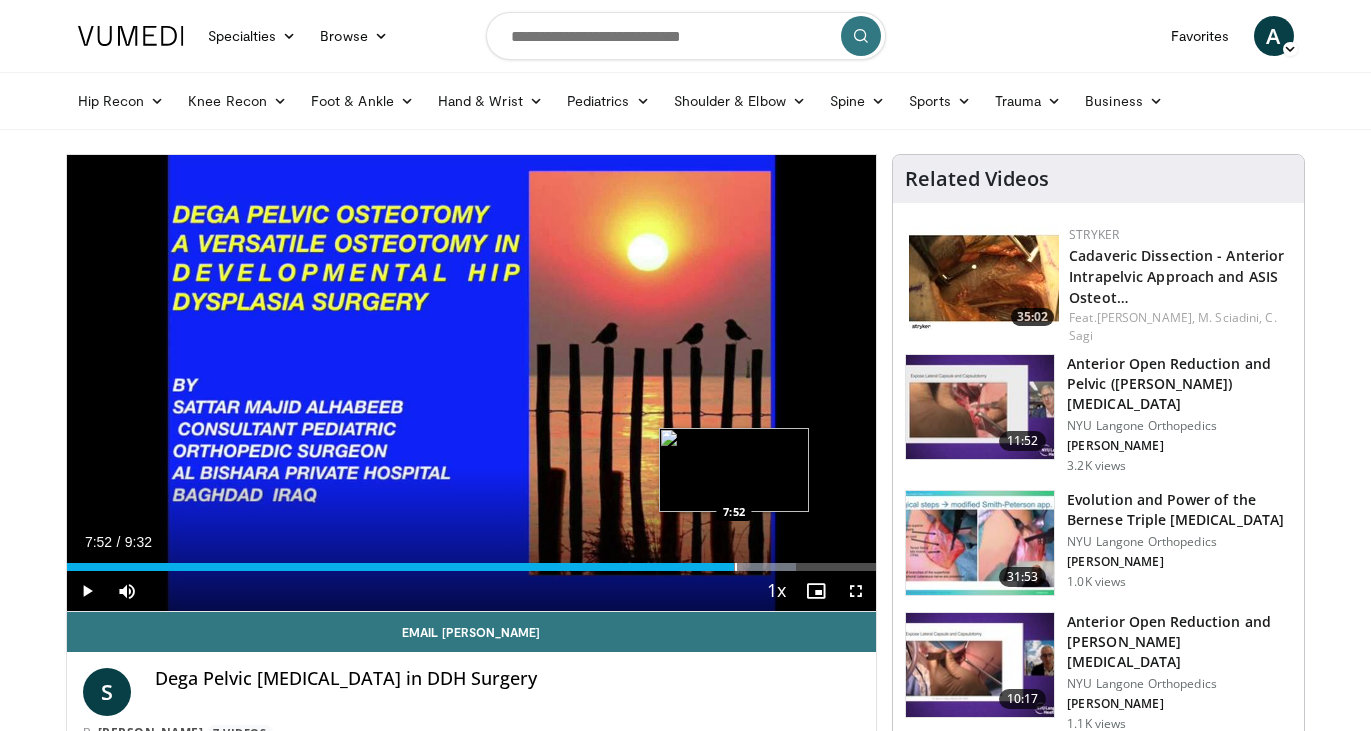 click at bounding box center [736, 567] 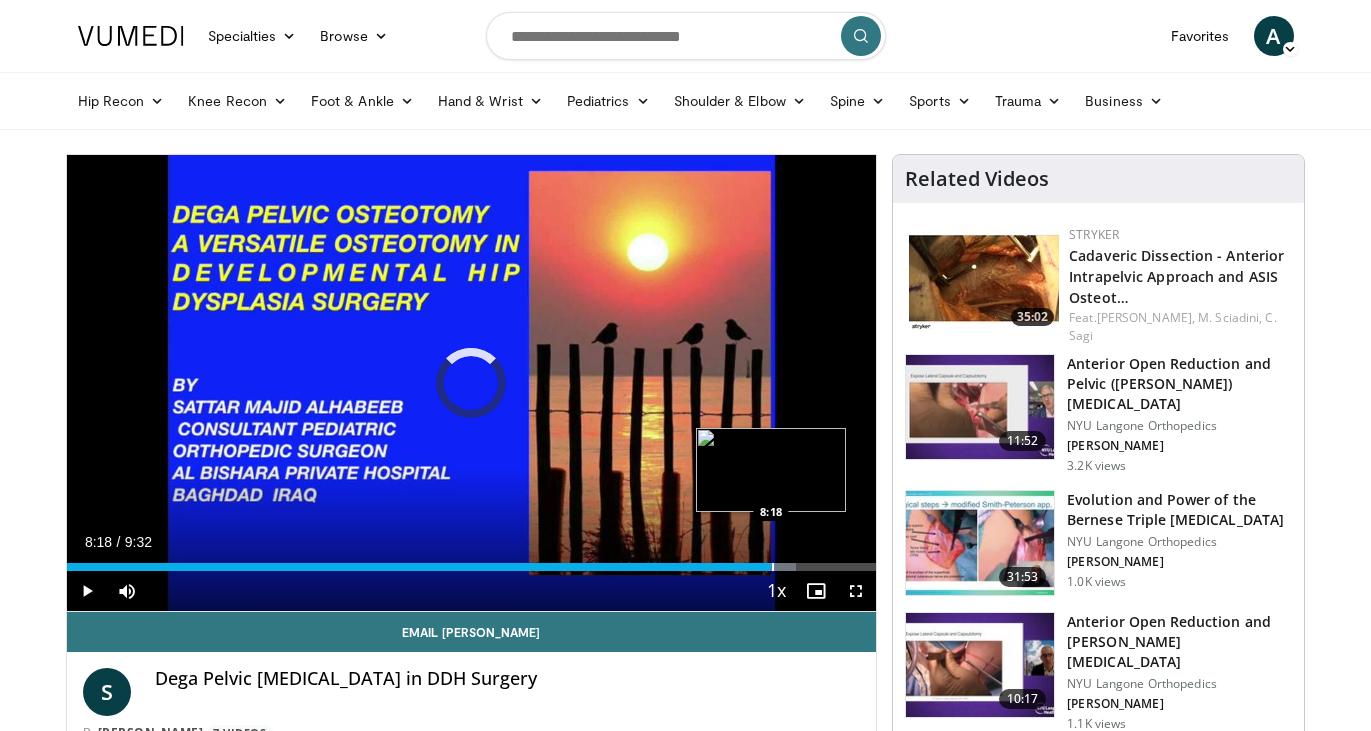 click at bounding box center [773, 567] 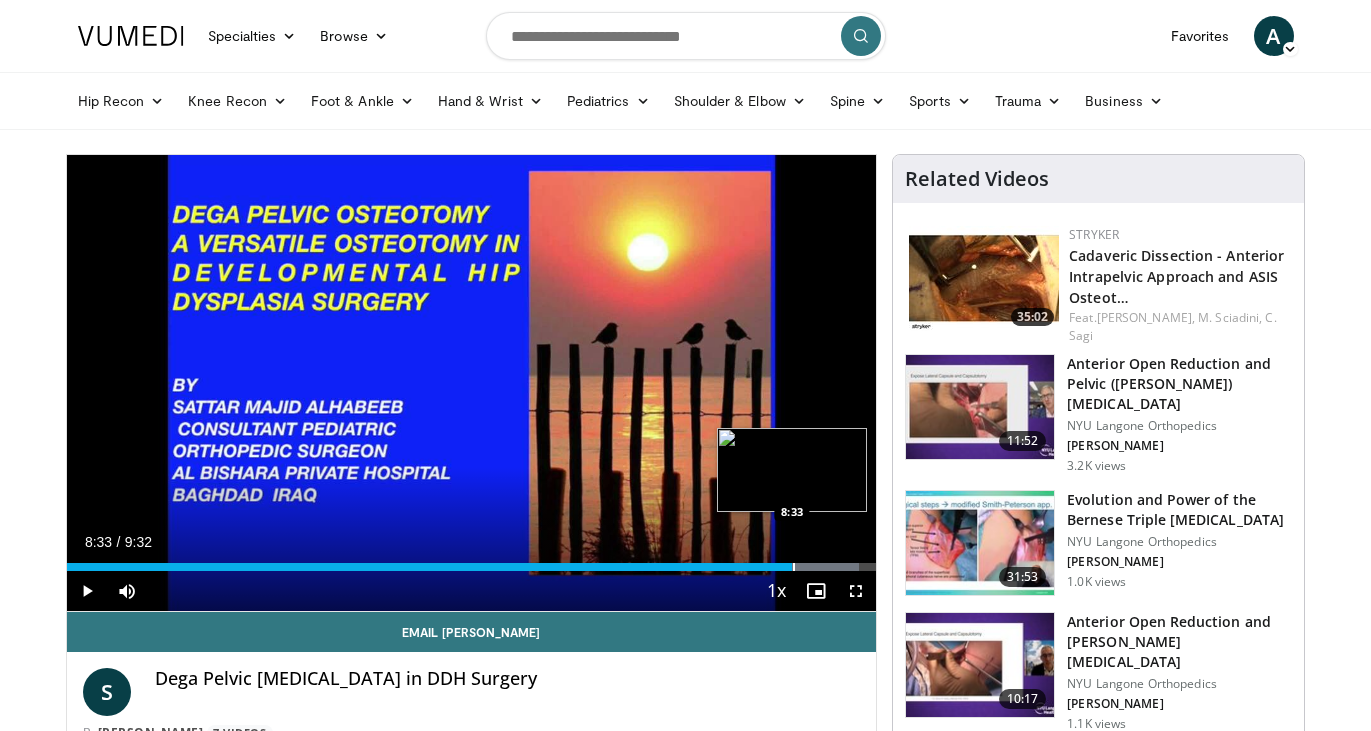 click at bounding box center (794, 567) 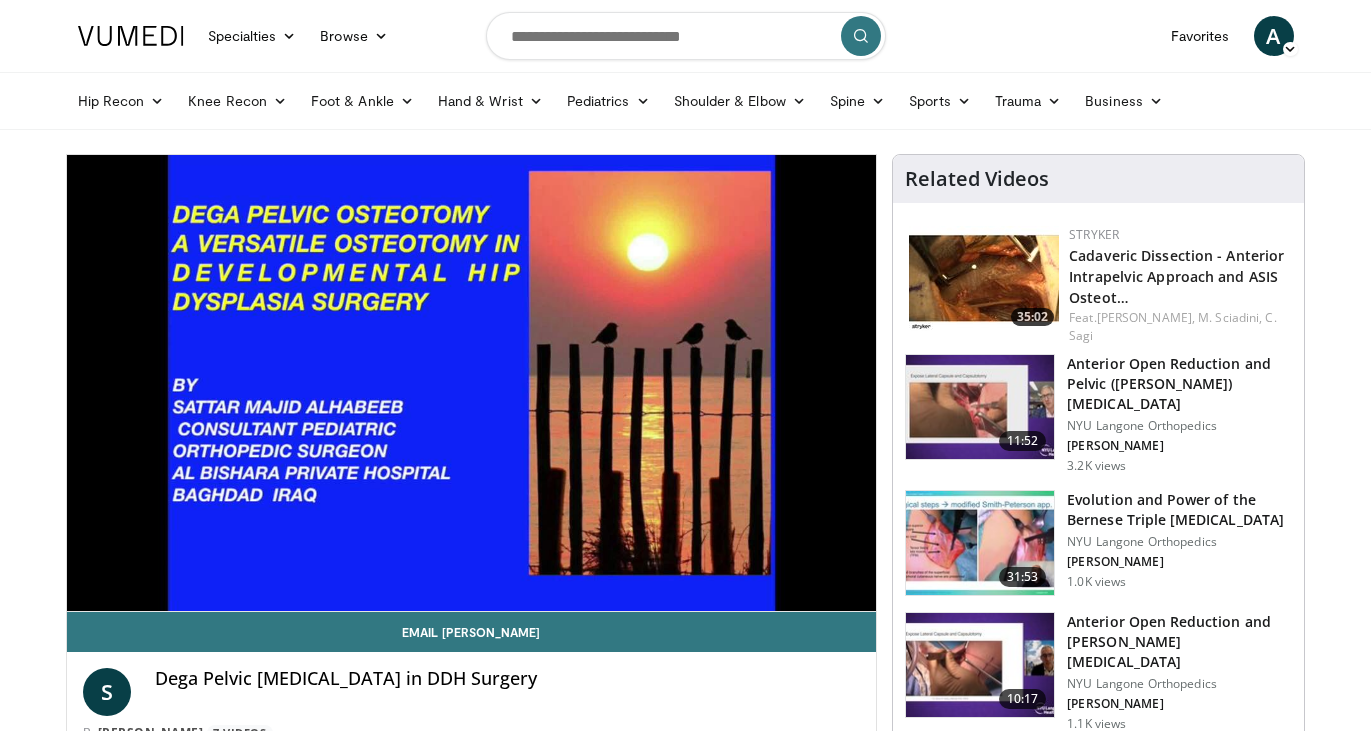 click on "10 seconds
Tap to unmute" at bounding box center [472, 383] 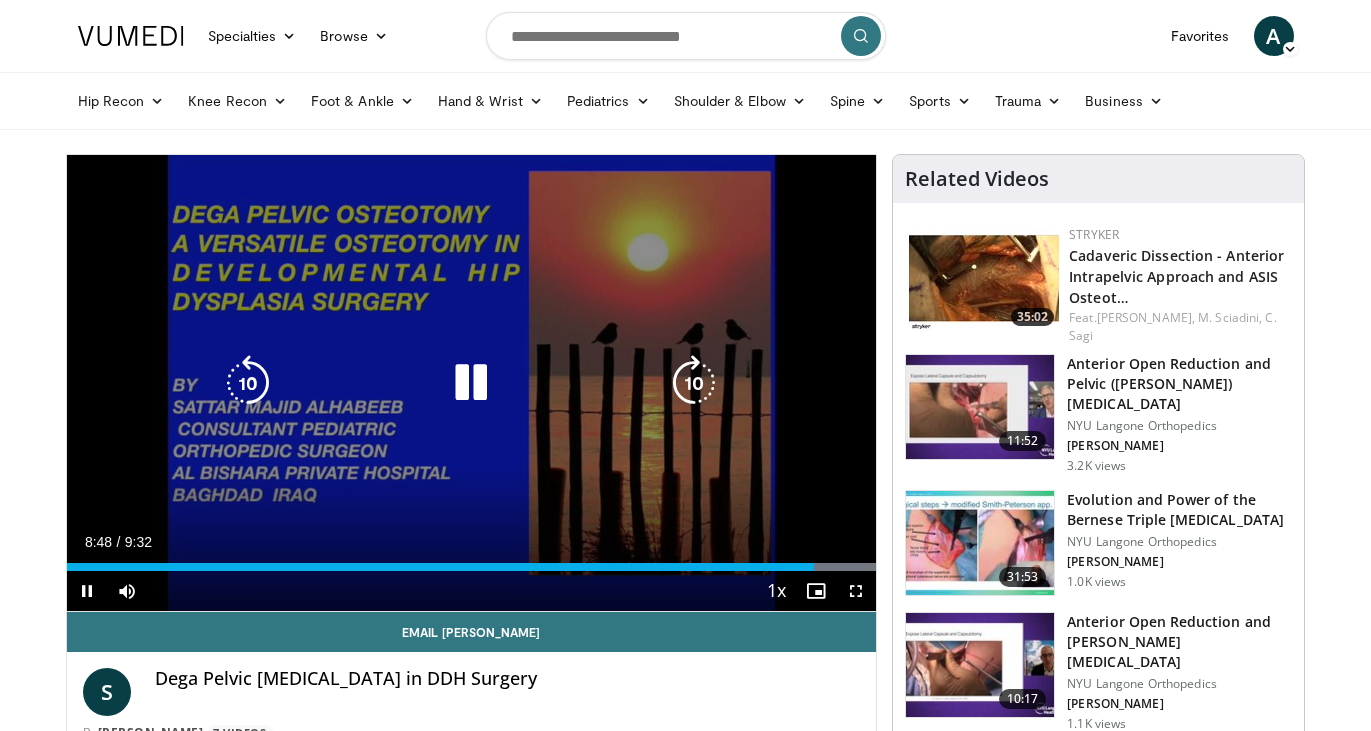 click on "10 seconds
Tap to unmute" at bounding box center (472, 383) 